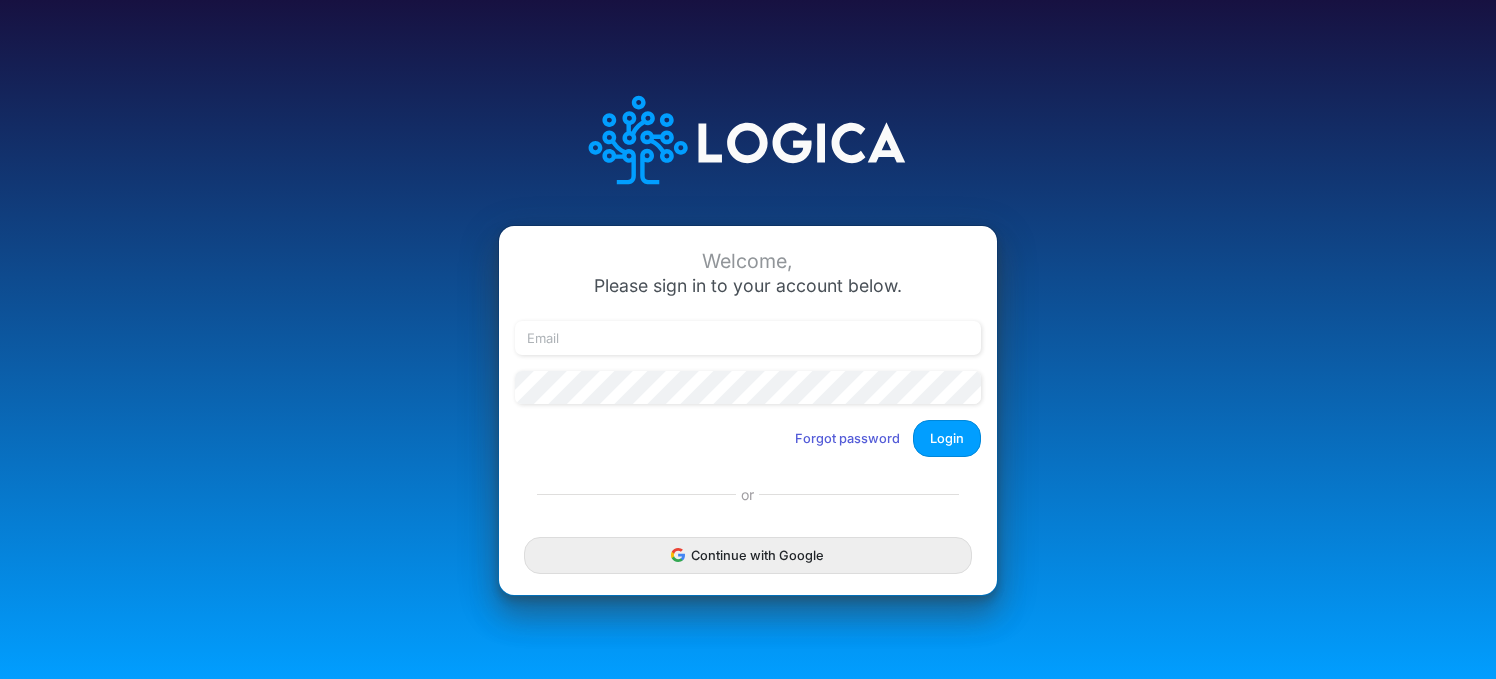 scroll, scrollTop: 0, scrollLeft: 0, axis: both 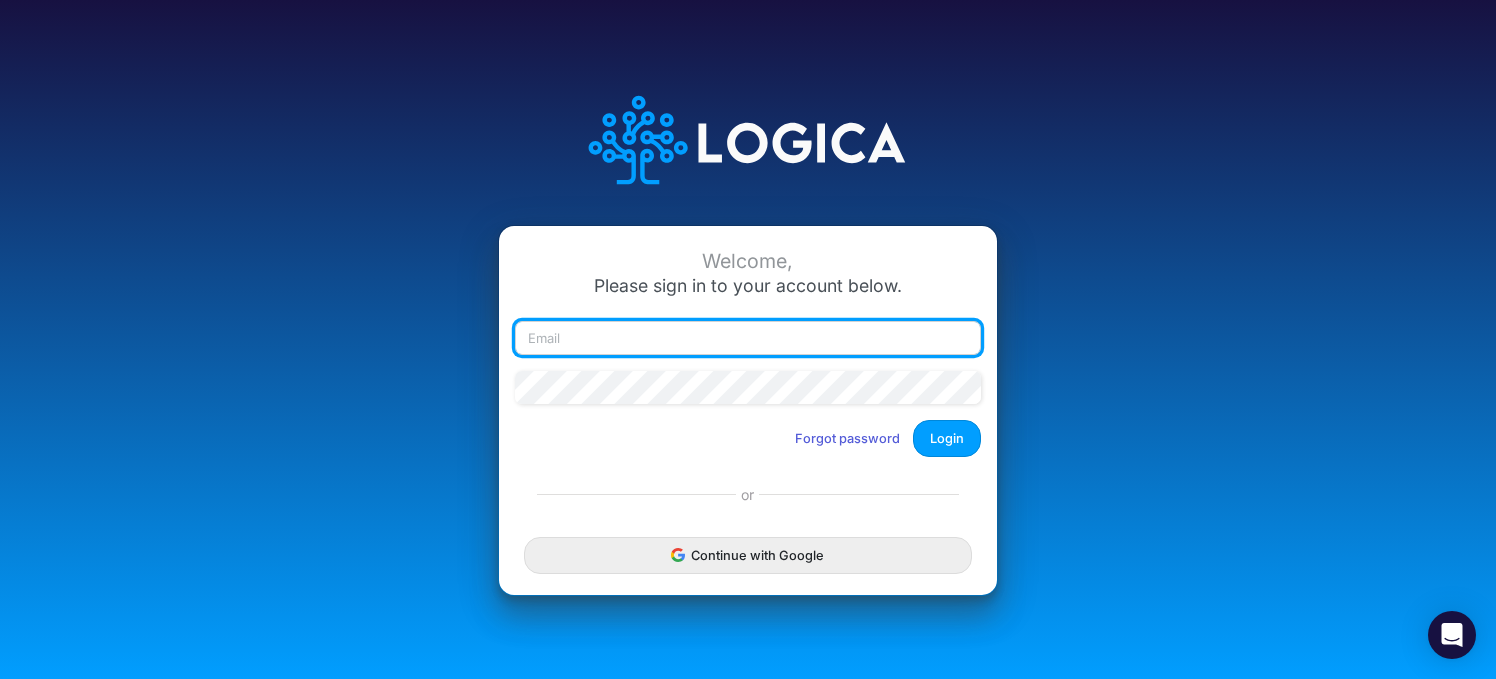 click at bounding box center [748, 338] 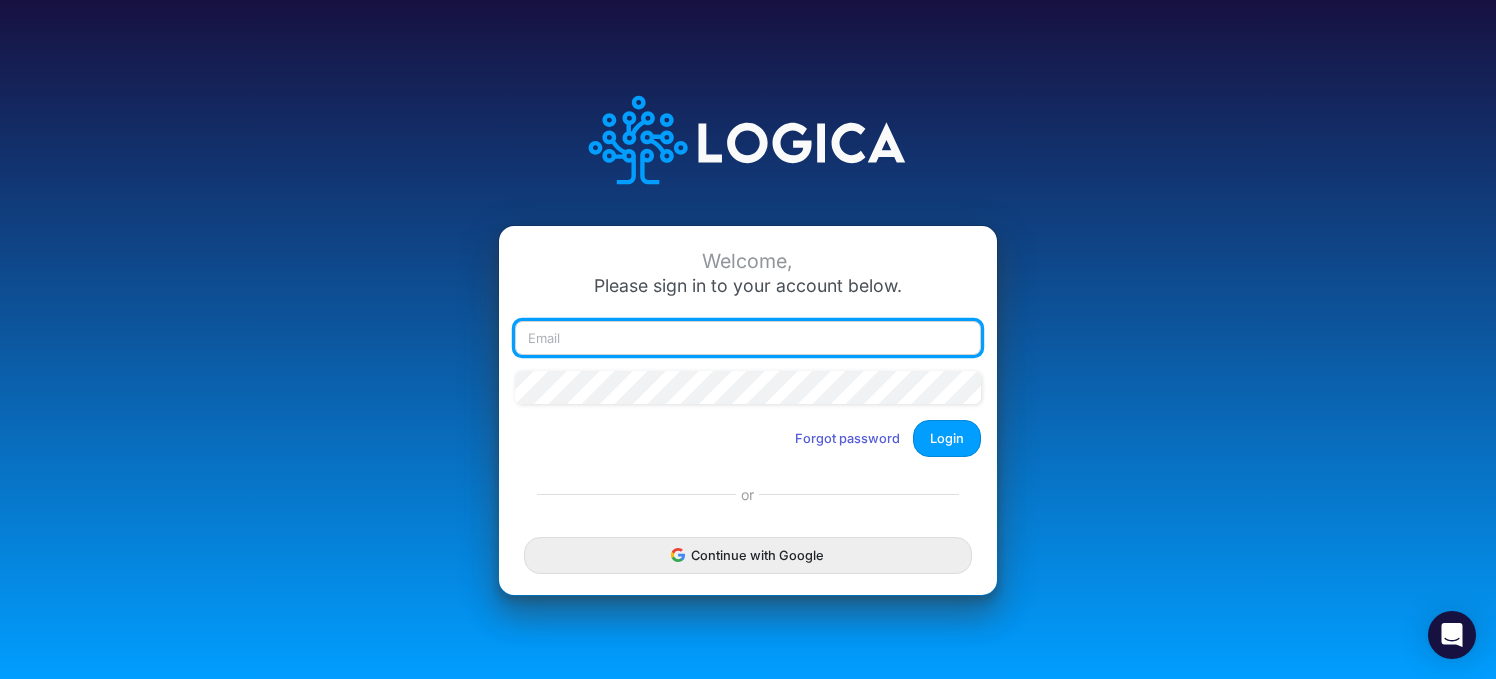 type on "[NAME]@[DOMAIN].com" 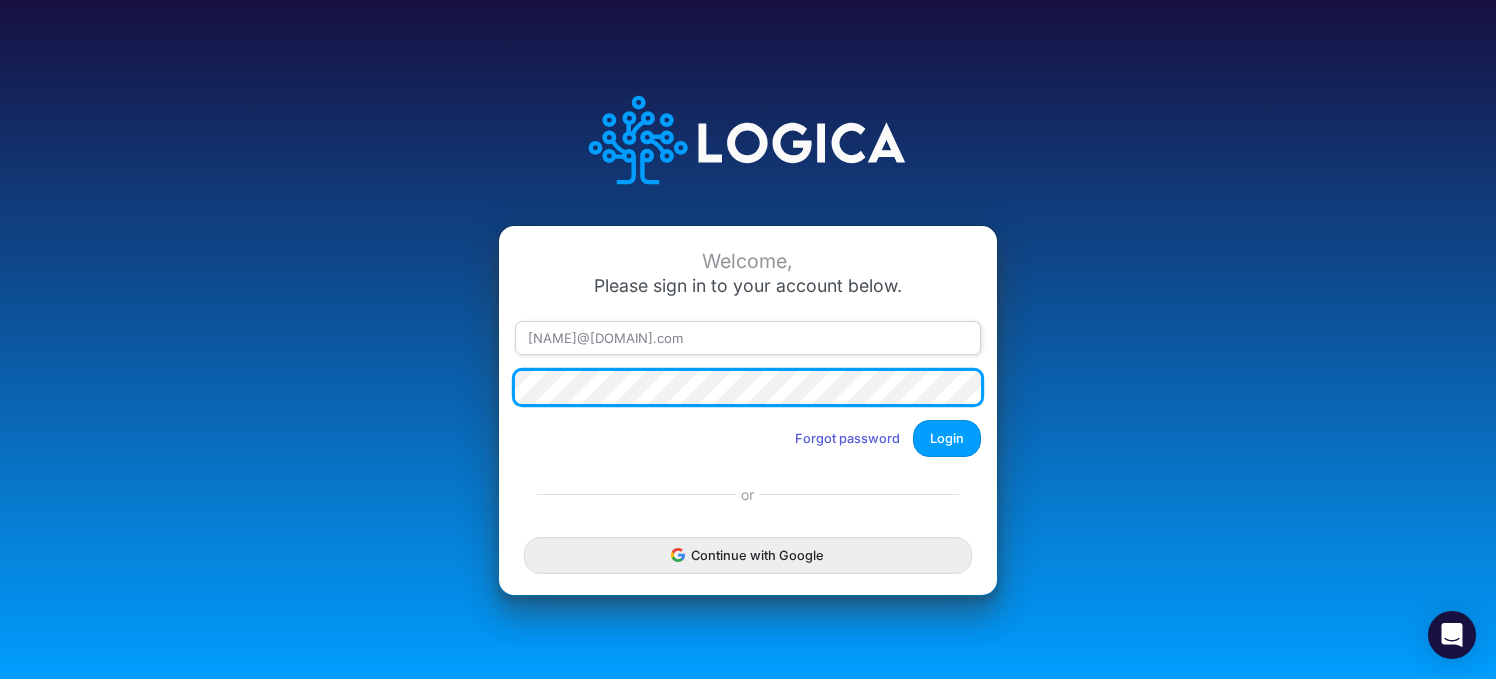 click on "Login" at bounding box center (947, 438) 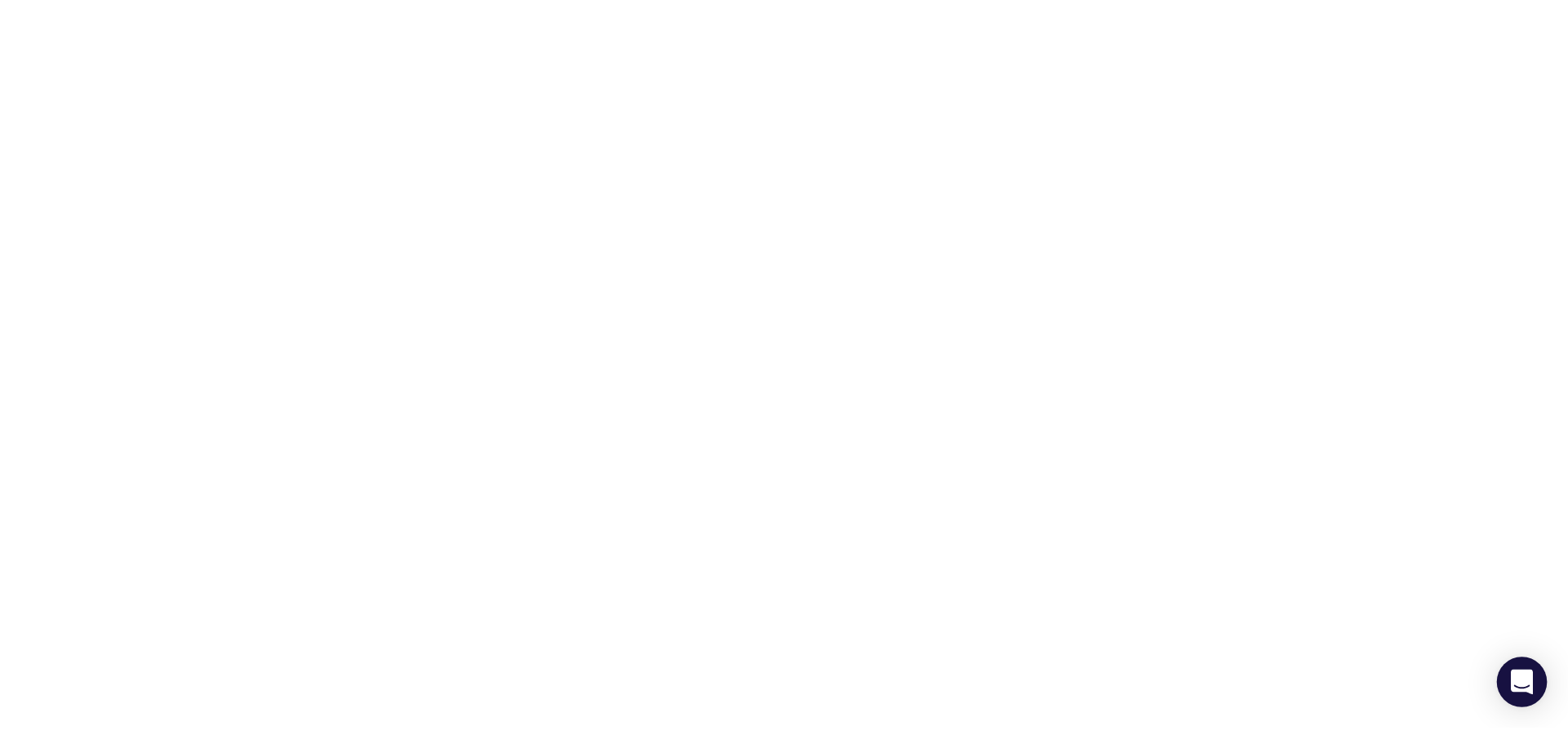 scroll, scrollTop: 0, scrollLeft: 0, axis: both 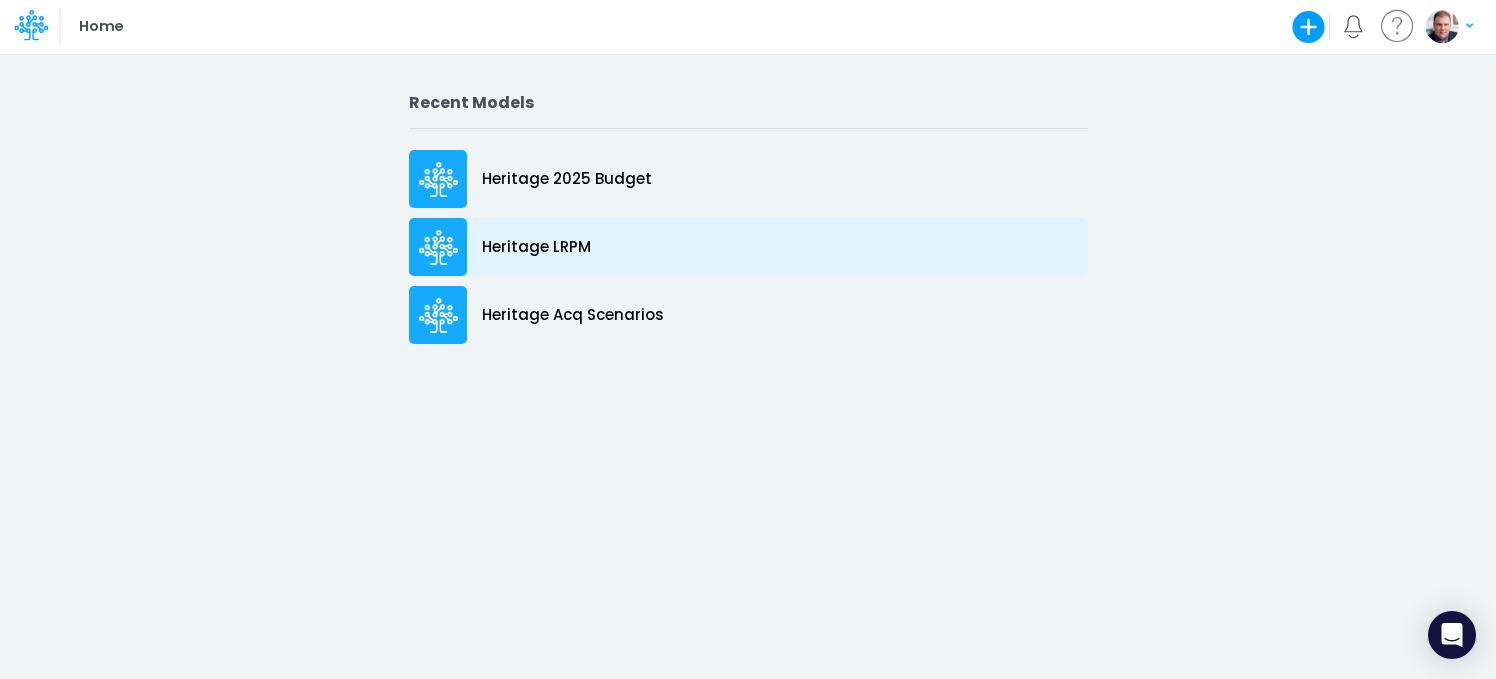 click on "Heritage LRPM" at bounding box center [536, 247] 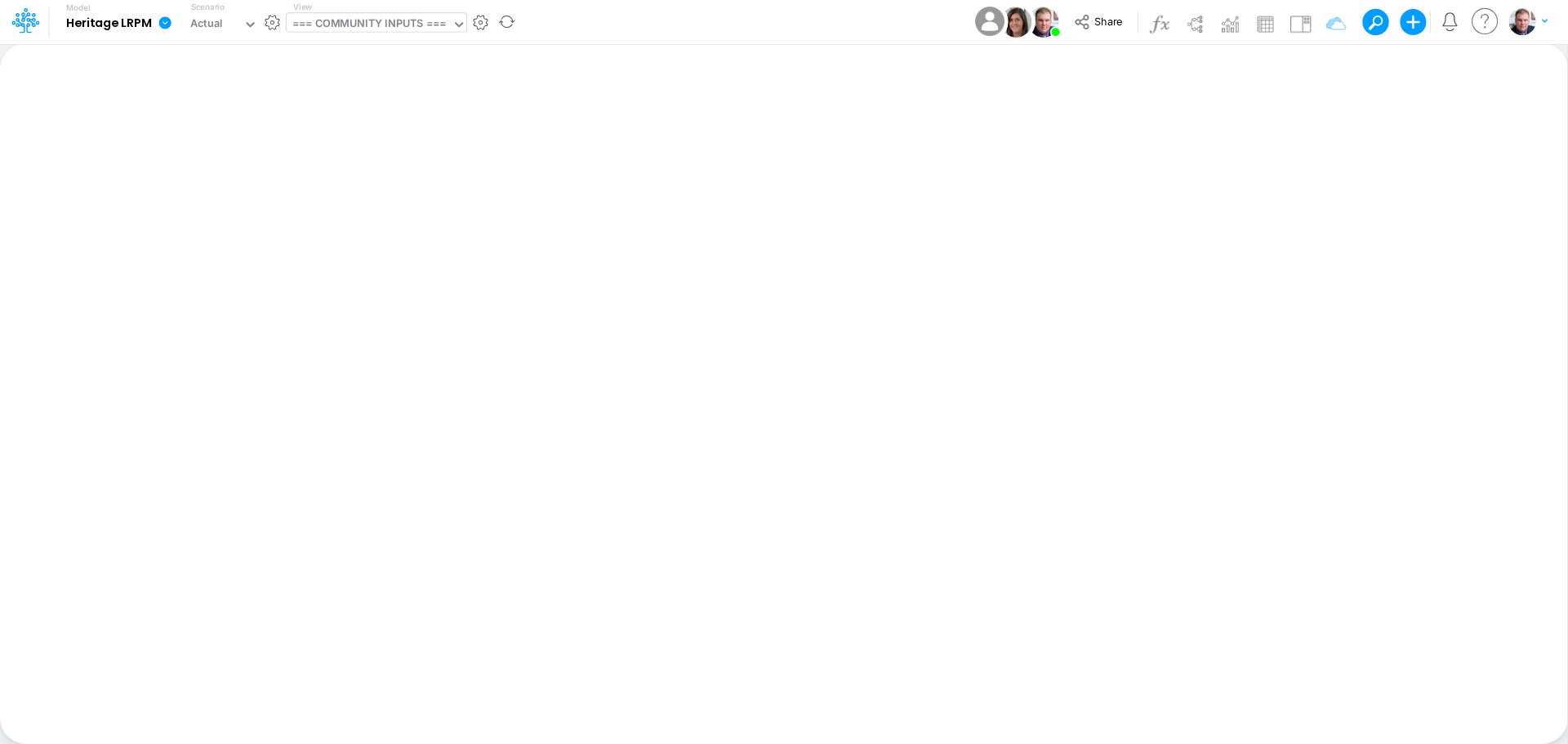 click on "=== COMMUNITY INPUTS ===" at bounding box center [369, 25] 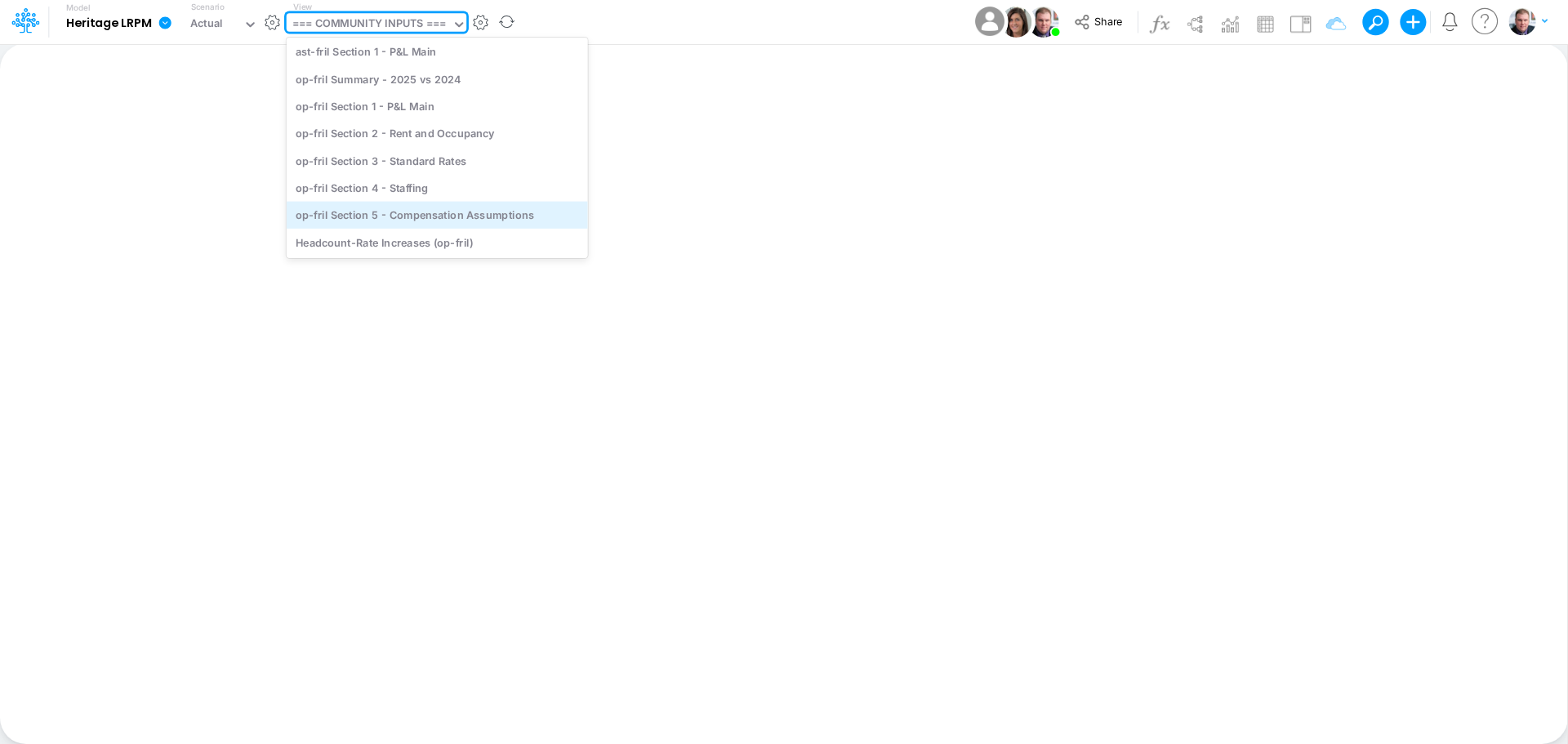 scroll, scrollTop: 514, scrollLeft: 0, axis: vertical 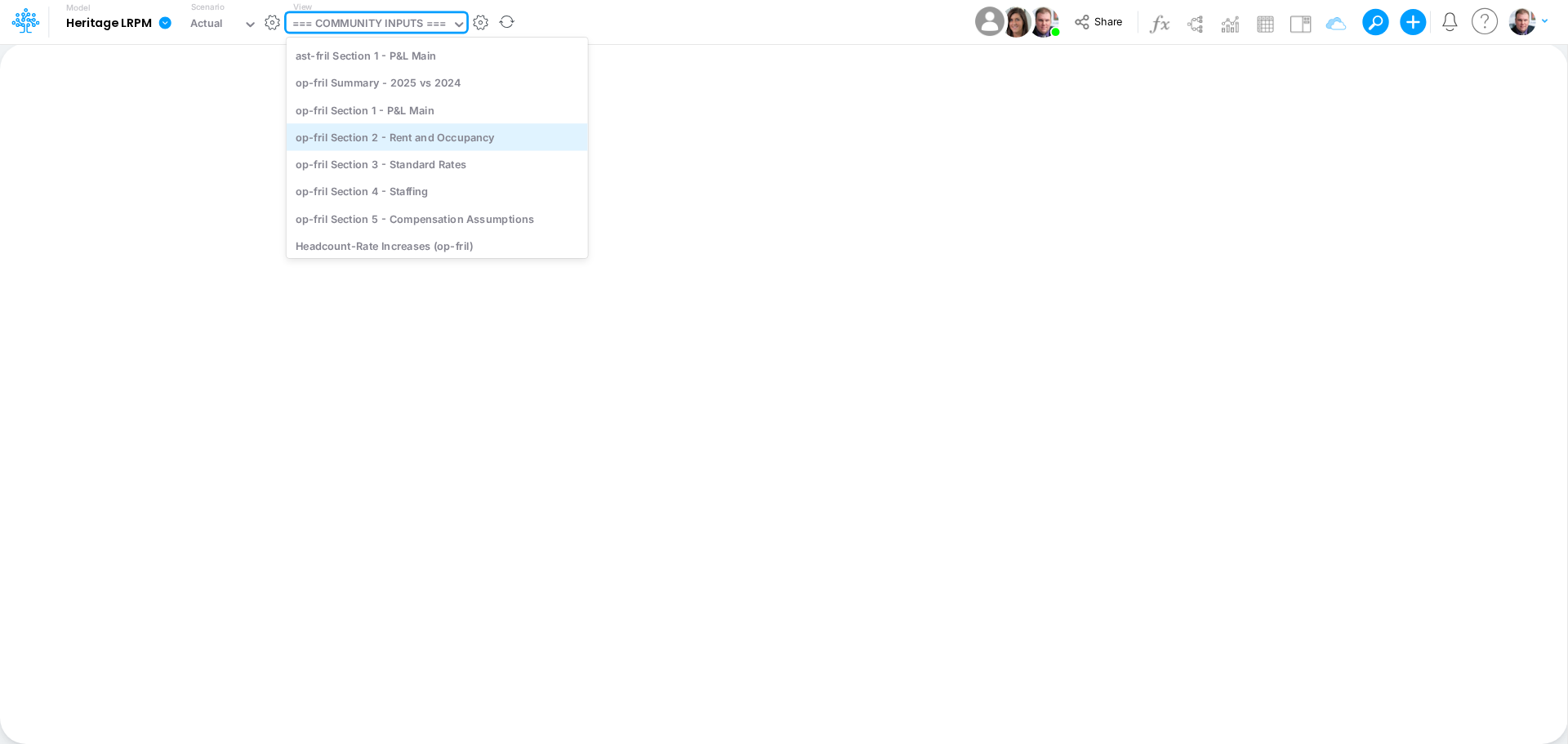 click on "op-fril Section 2 - Rent and Occupancy" at bounding box center [437, 136] 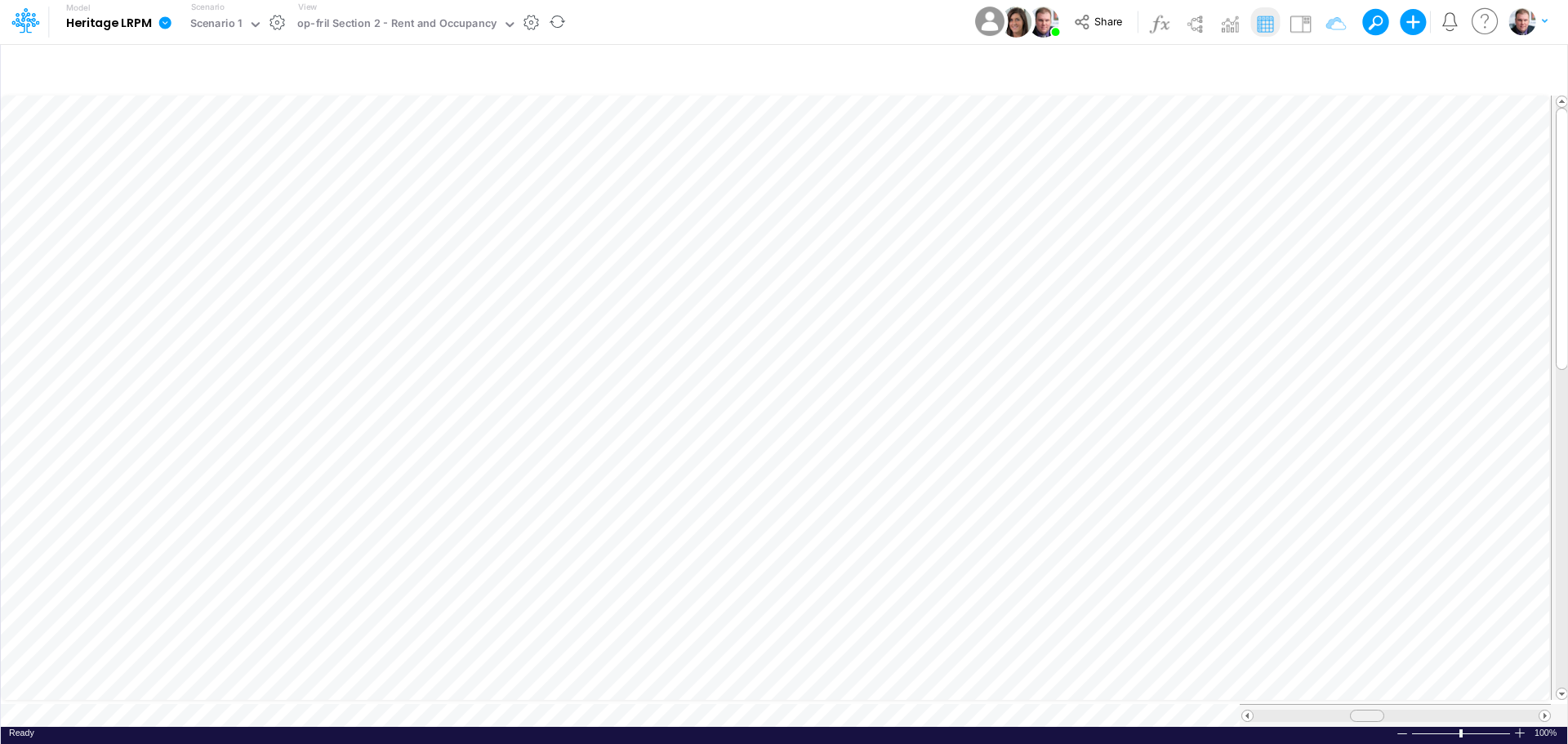 scroll, scrollTop: 8, scrollLeft: 0, axis: vertical 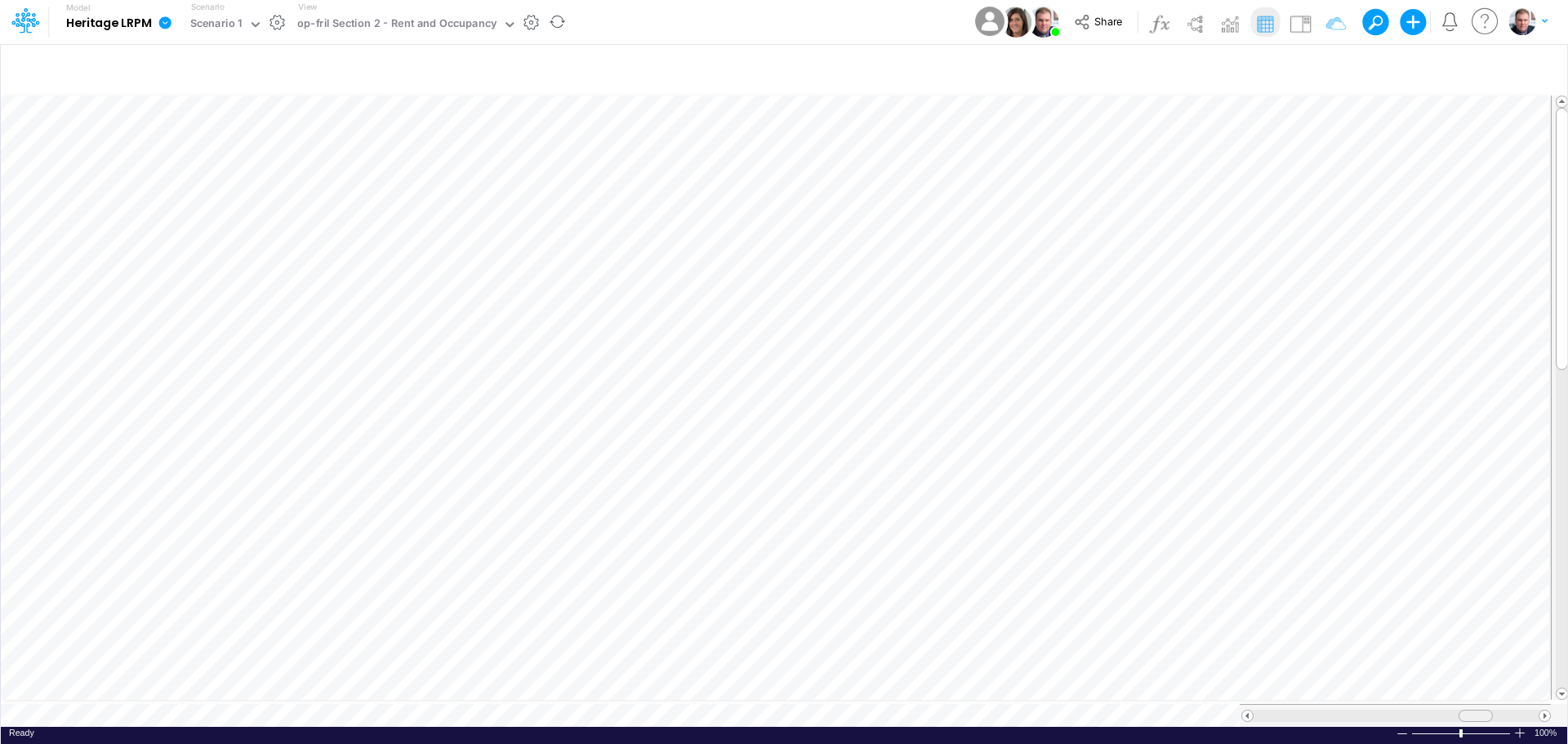 drag, startPoint x: 1329, startPoint y: 709, endPoint x: 1468, endPoint y: 704, distance: 139.0899 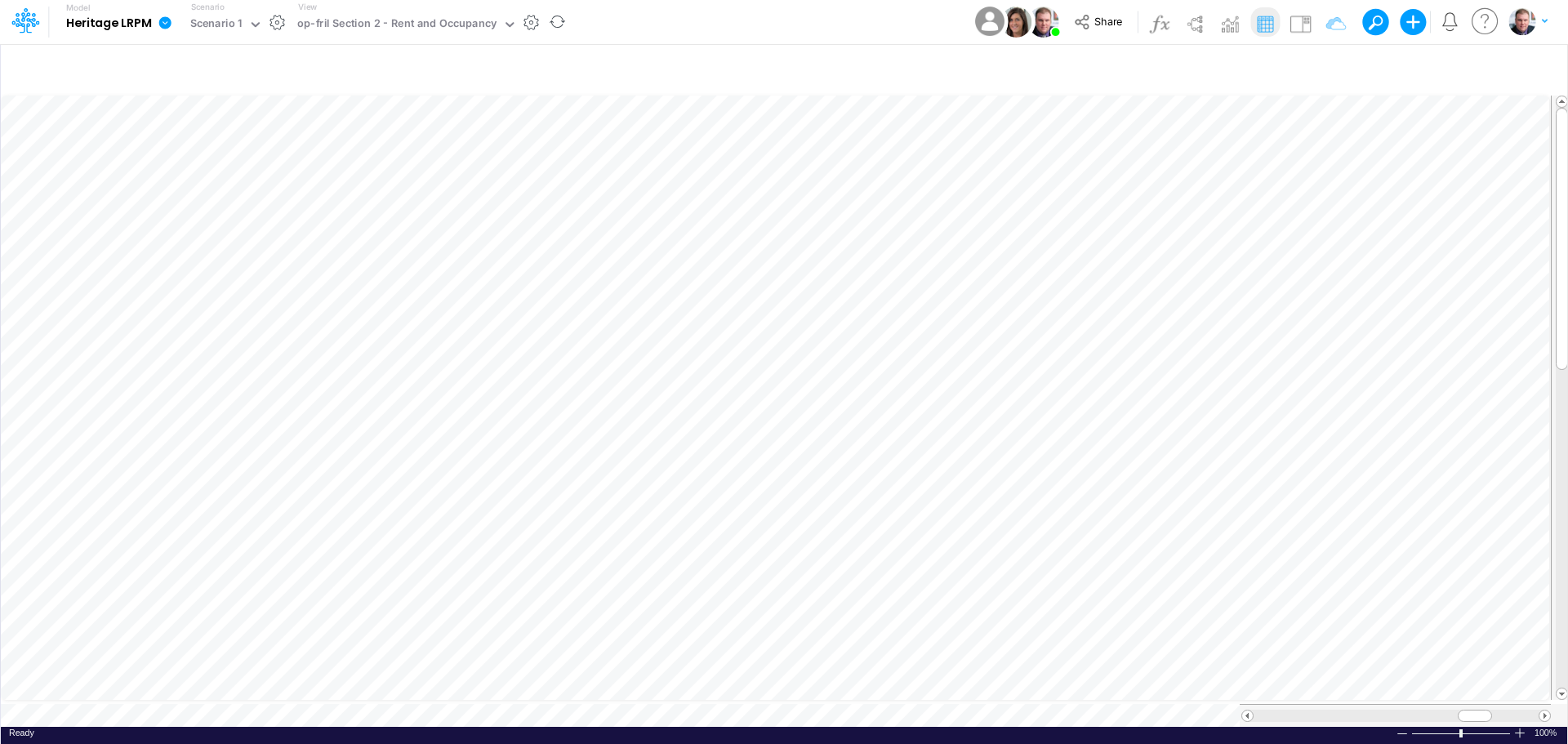 scroll, scrollTop: 8, scrollLeft: 1, axis: both 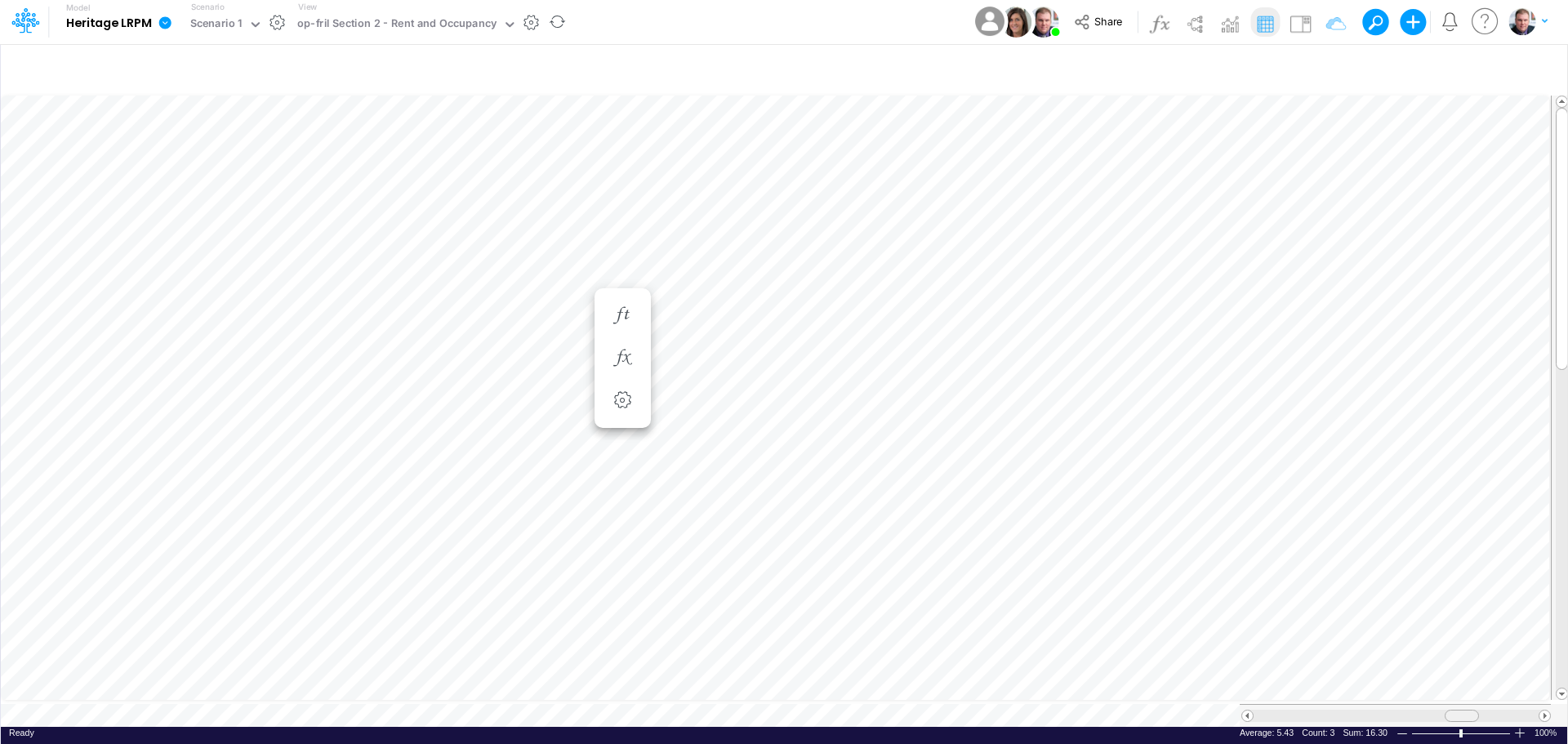 click at bounding box center [785, 409] 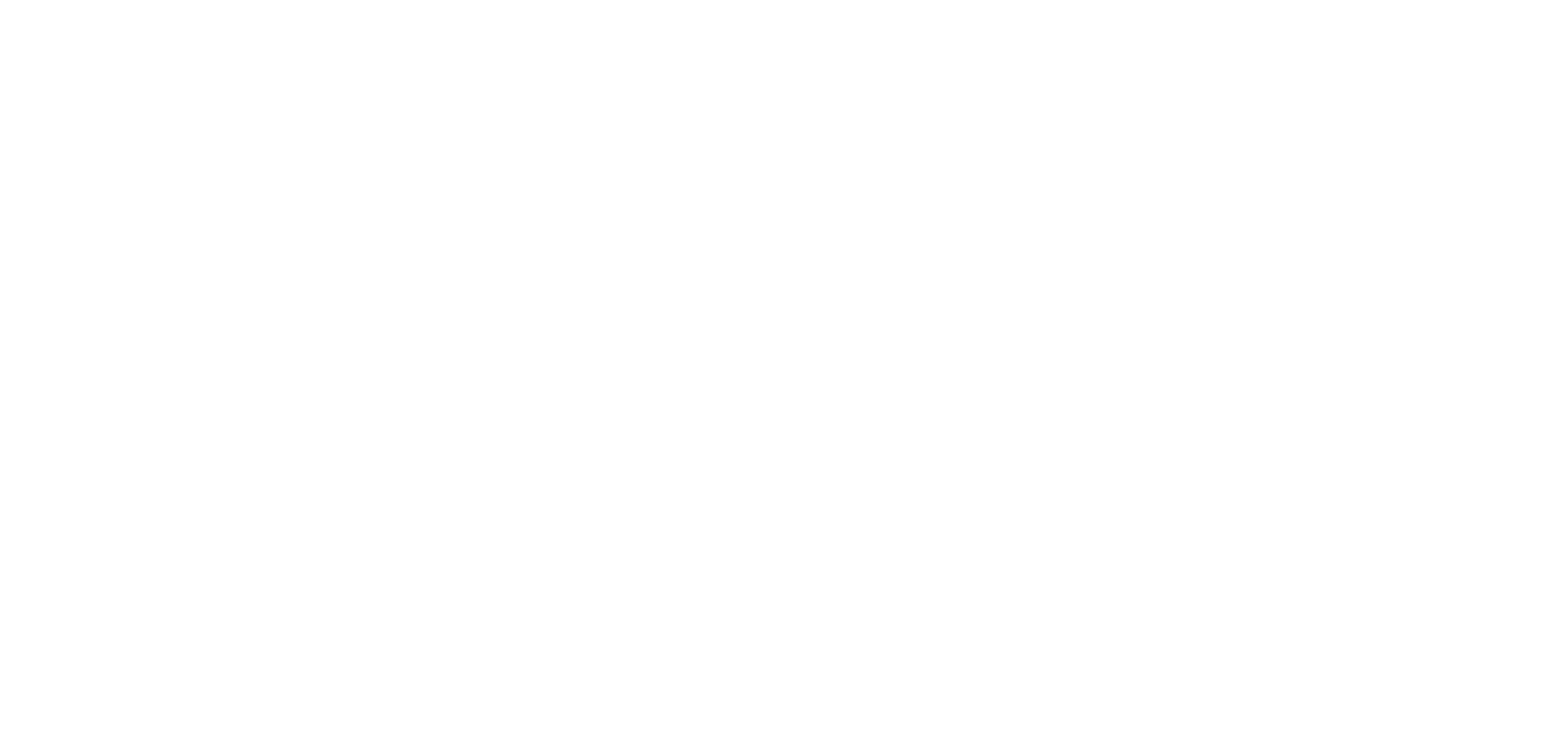 scroll, scrollTop: 0, scrollLeft: 0, axis: both 